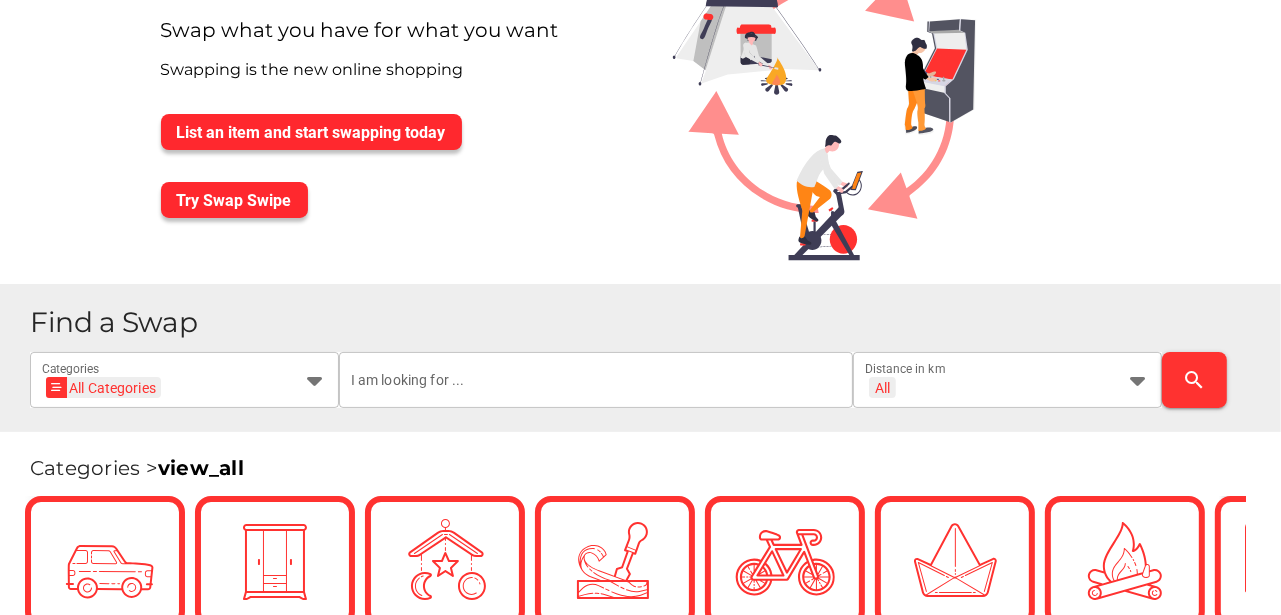 scroll, scrollTop: 200, scrollLeft: 0, axis: vertical 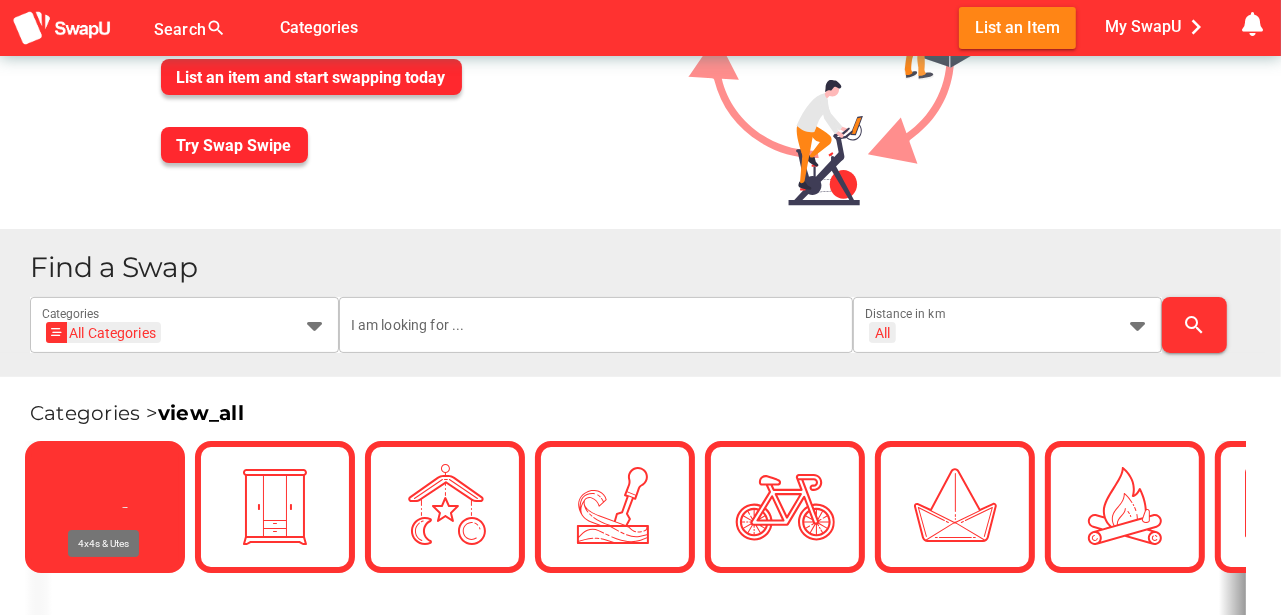 click at bounding box center (105, 507) 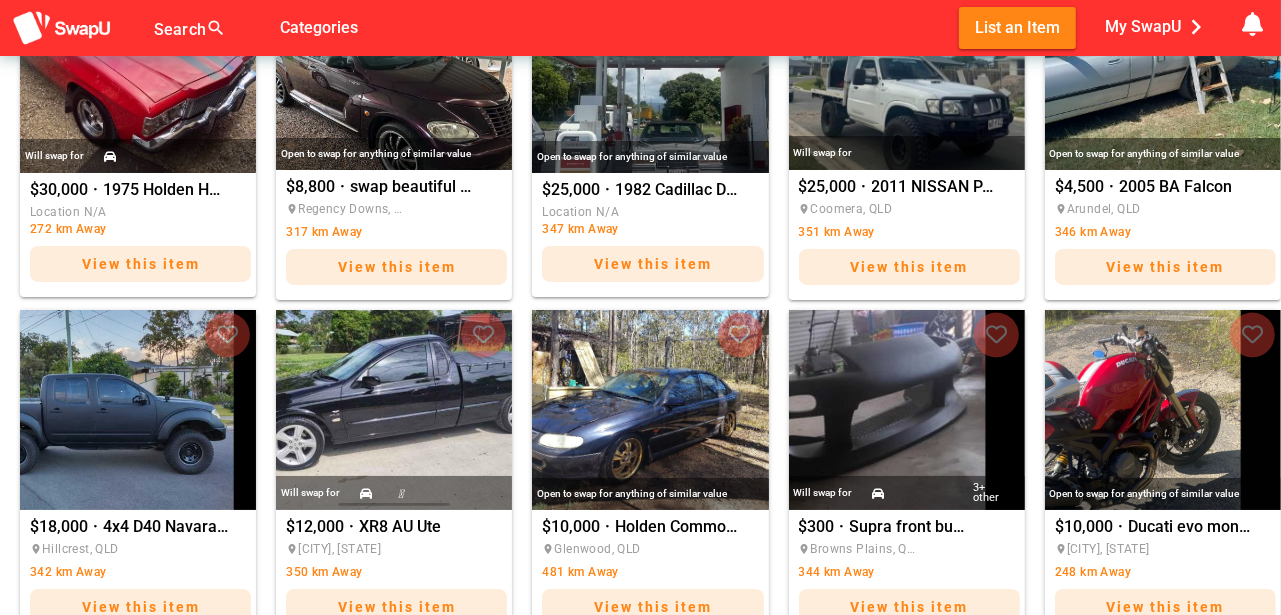 scroll, scrollTop: 966, scrollLeft: 0, axis: vertical 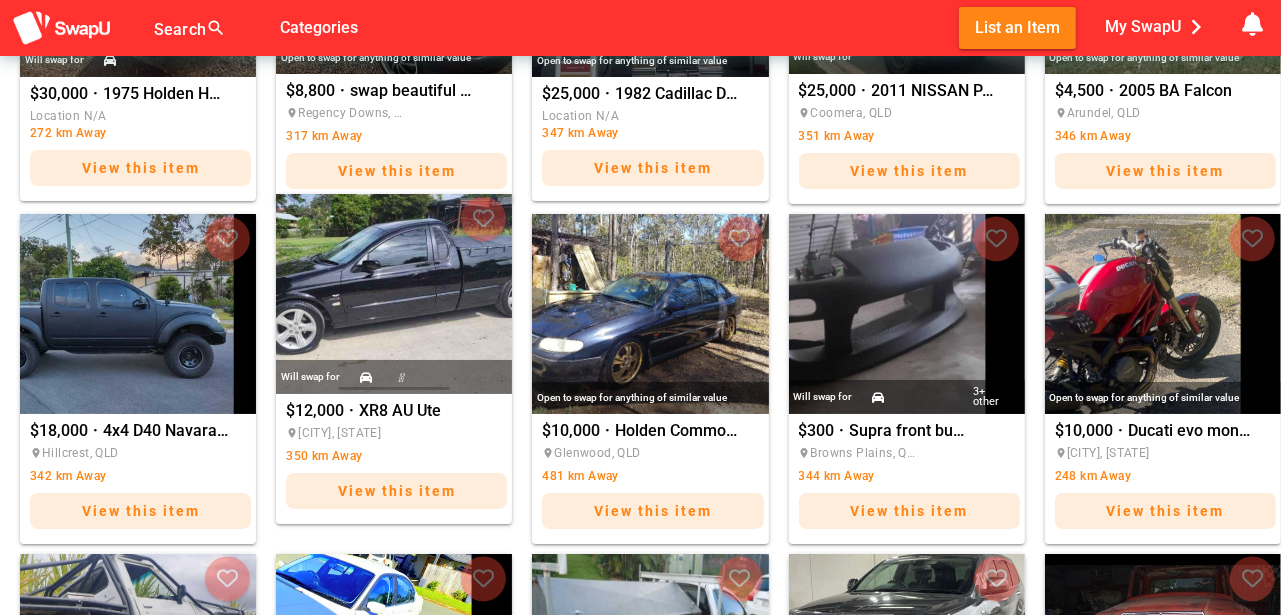 click on "place  Mount Warren Park, QLD" at bounding box center [346, 433] 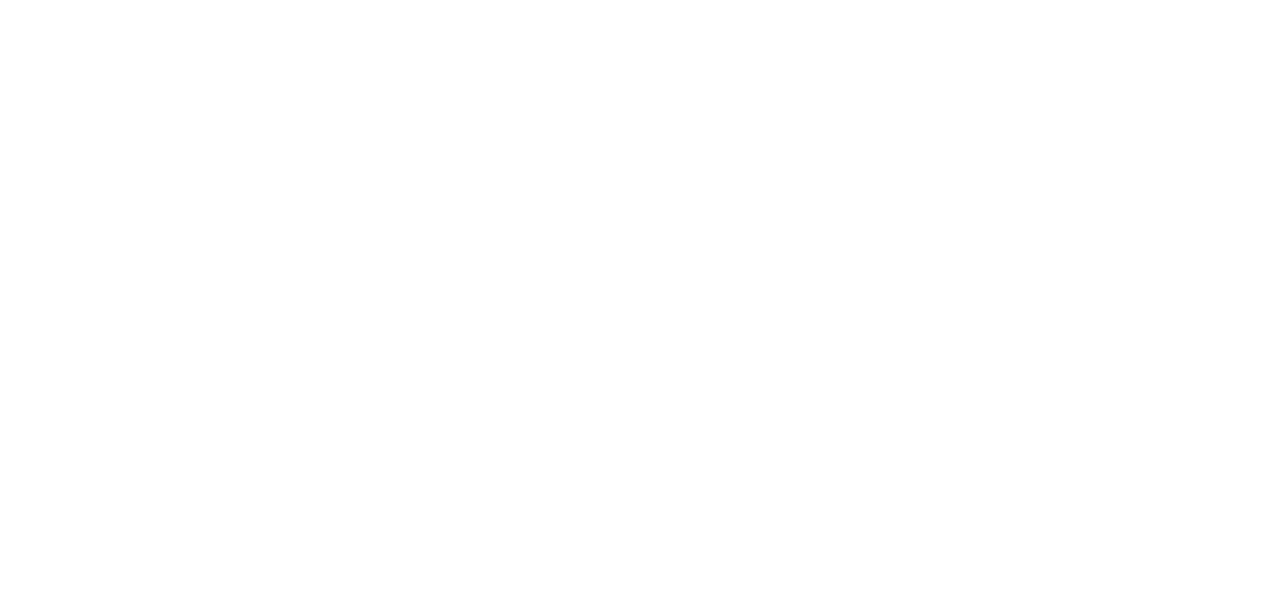 scroll, scrollTop: 0, scrollLeft: 0, axis: both 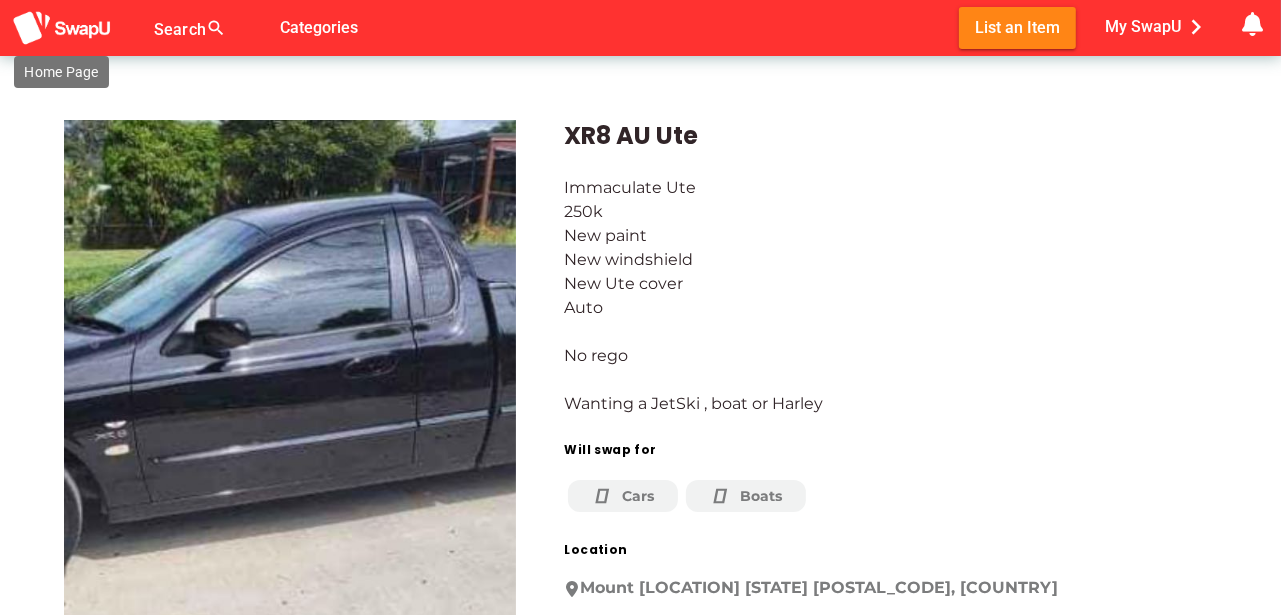 click at bounding box center (62, 28) 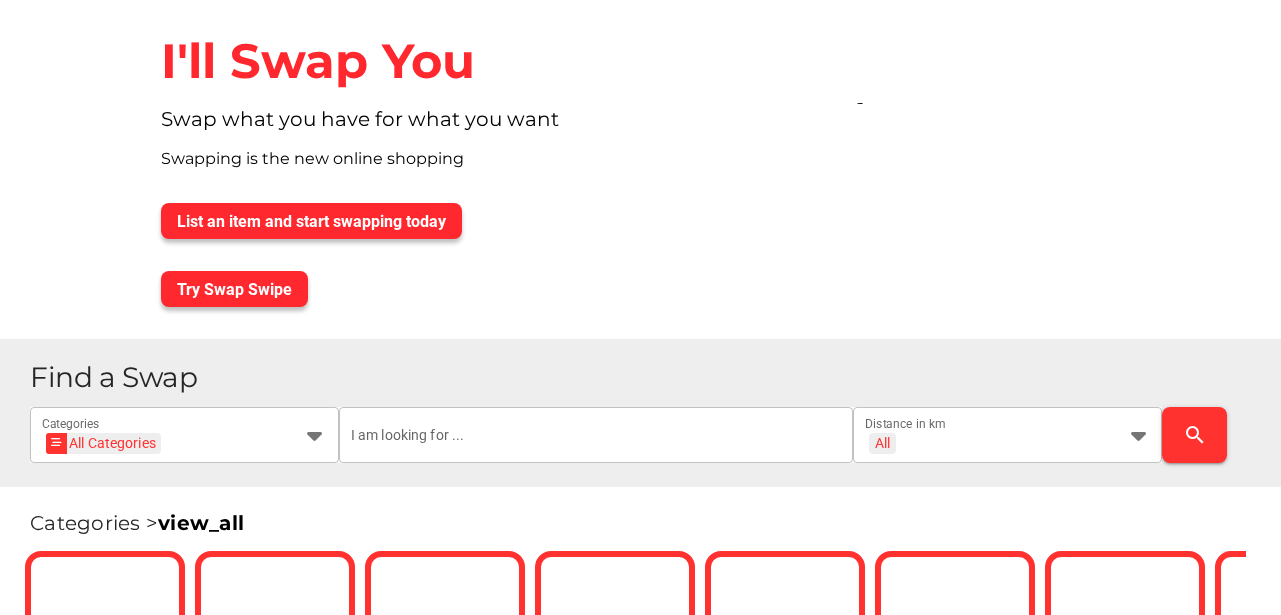 scroll, scrollTop: 0, scrollLeft: 0, axis: both 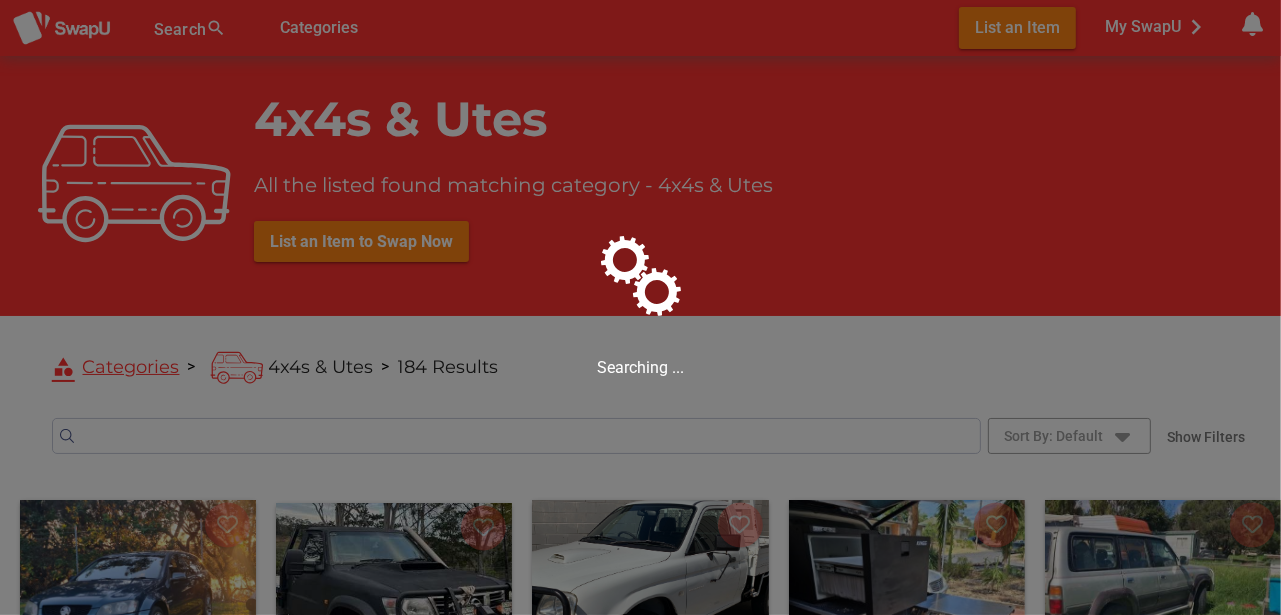 click 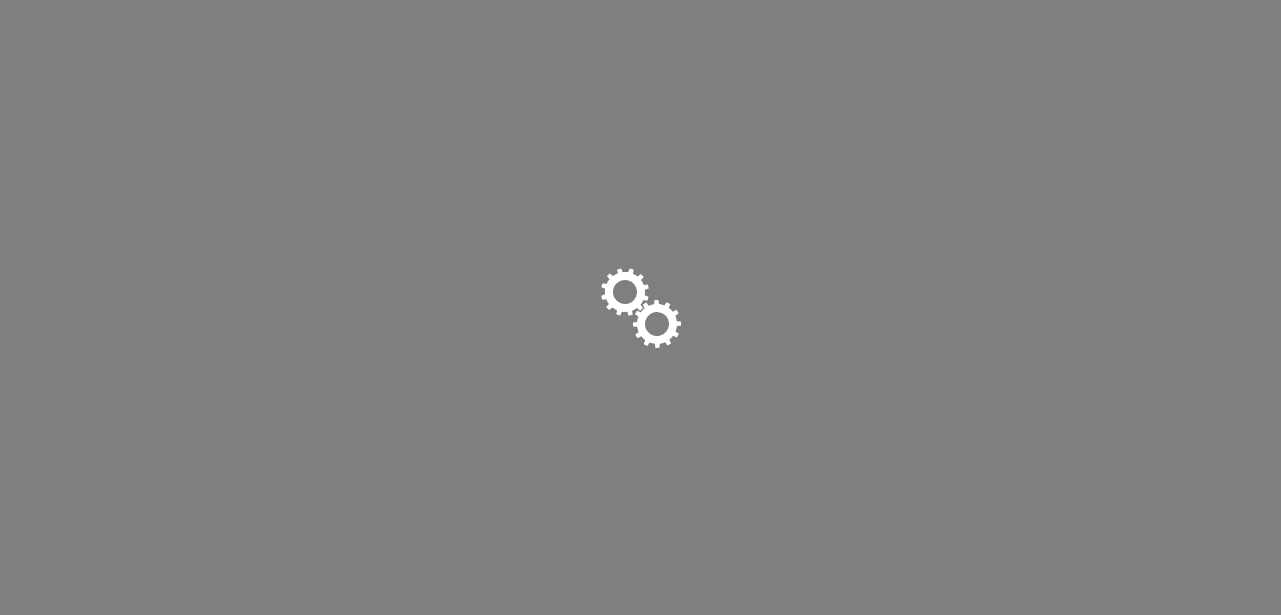 scroll, scrollTop: 0, scrollLeft: 0, axis: both 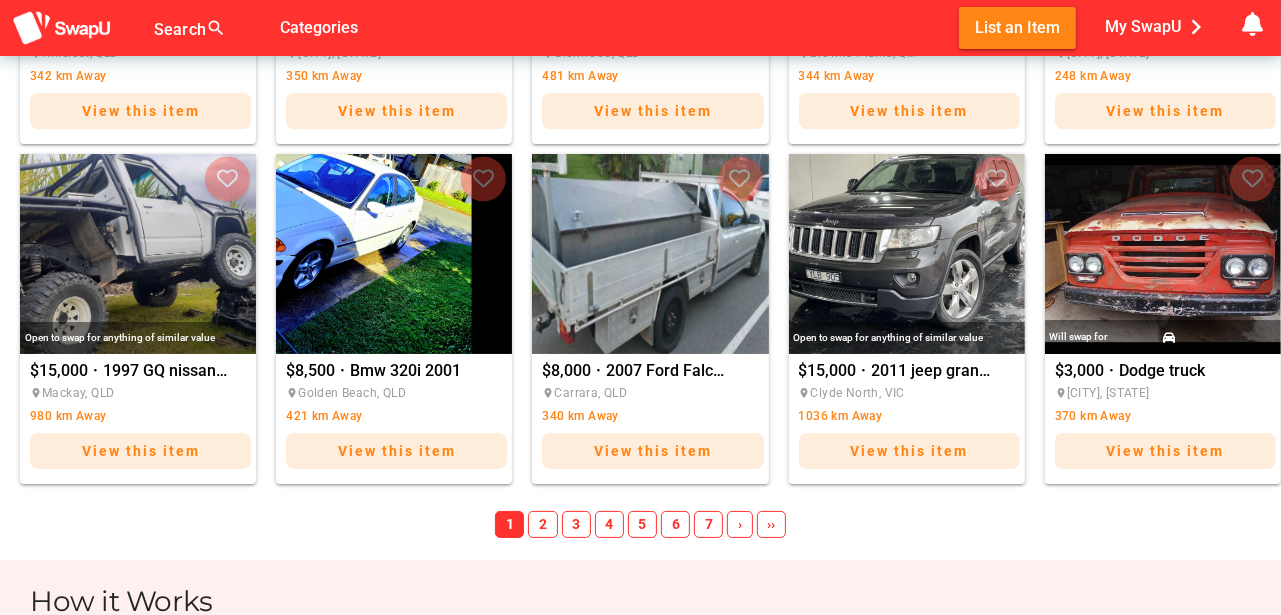 click on "2" at bounding box center (542, 525) 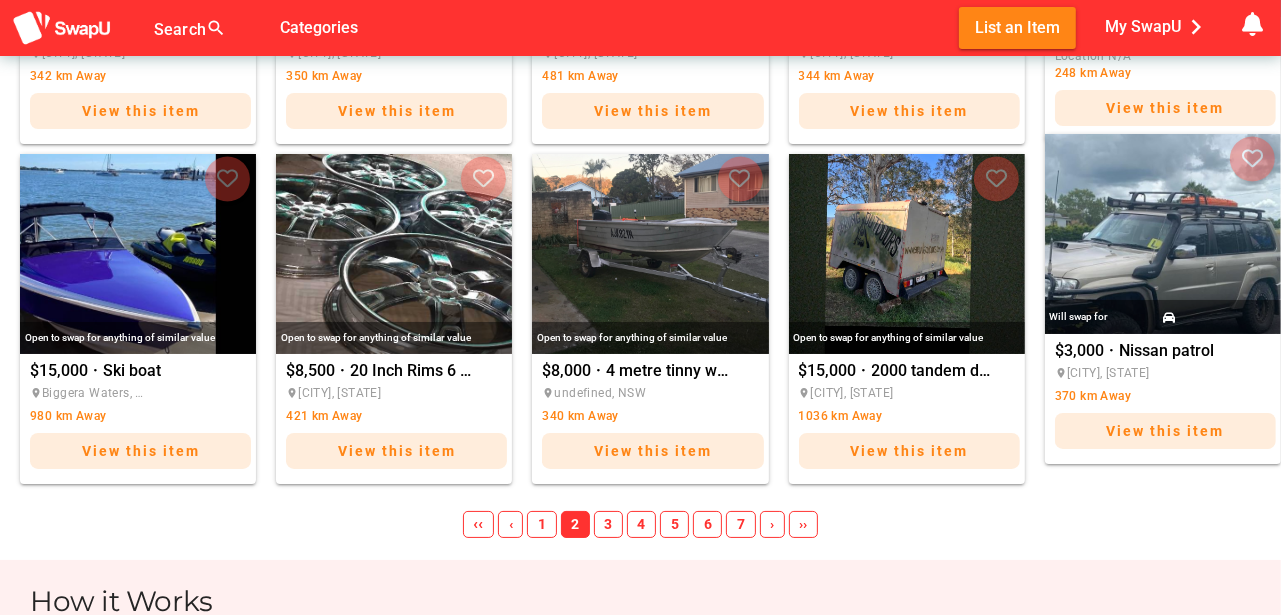 click at bounding box center [1163, 234] 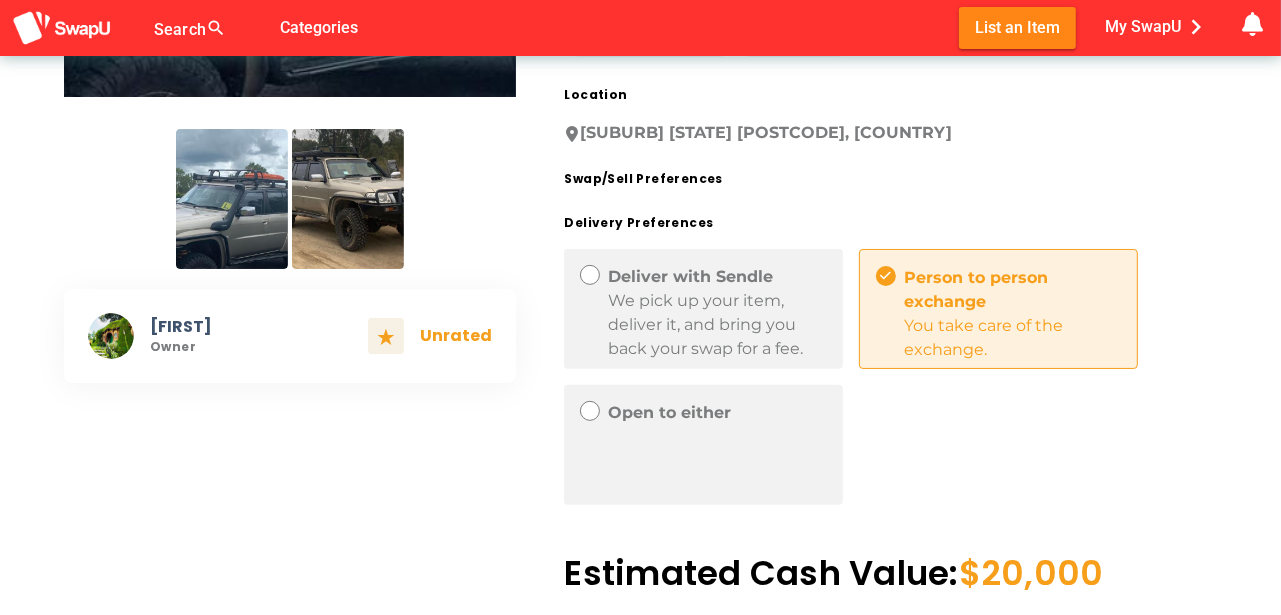 scroll, scrollTop: 666, scrollLeft: 0, axis: vertical 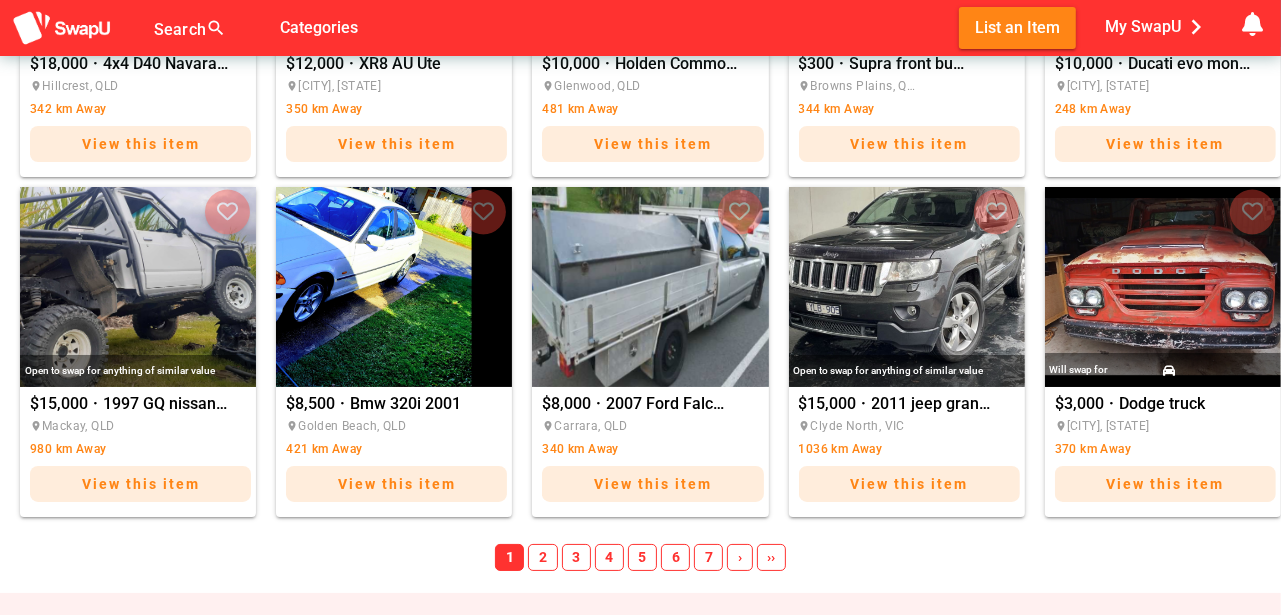 click on "2" at bounding box center (542, 558) 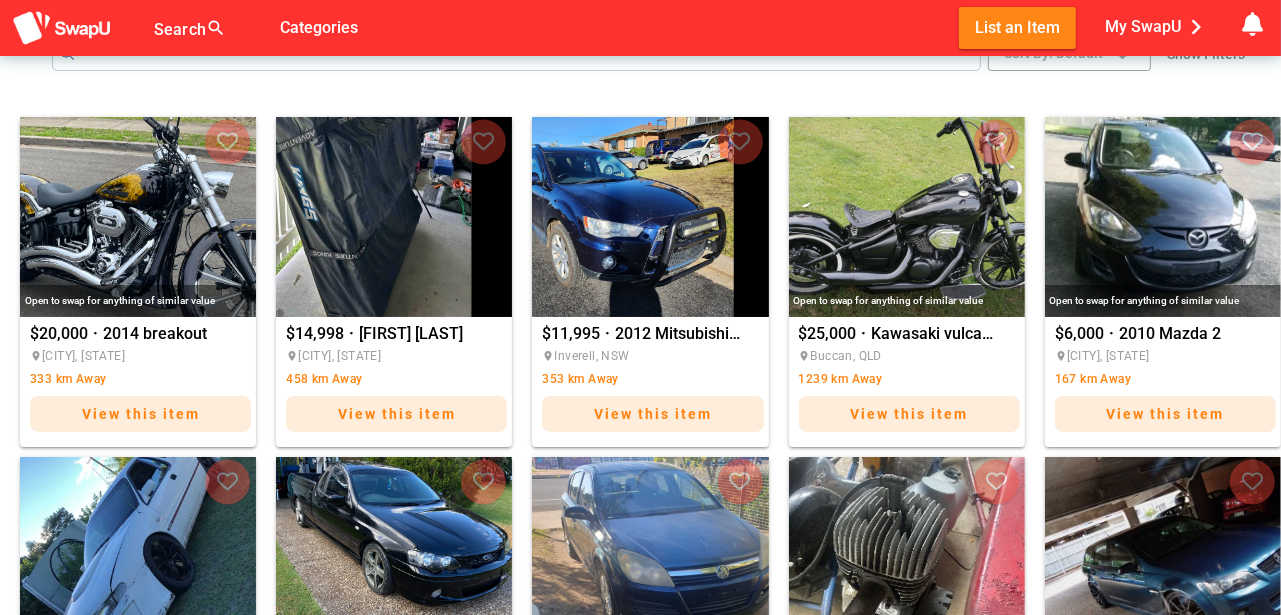 scroll, scrollTop: 366, scrollLeft: 0, axis: vertical 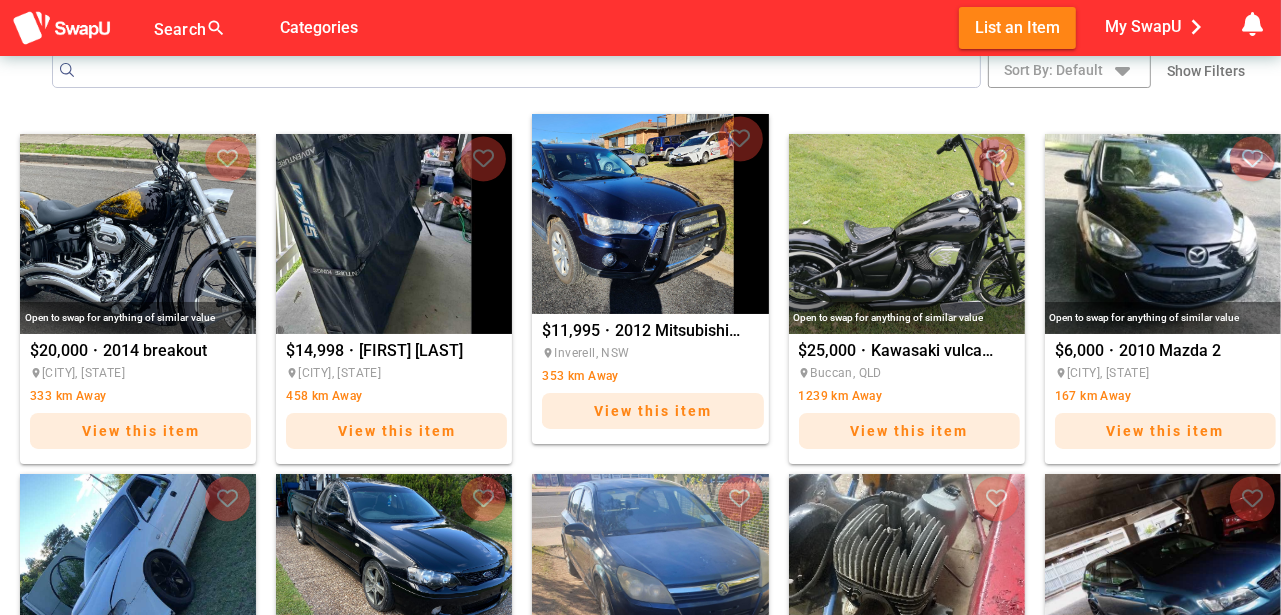 click at bounding box center [650, 214] 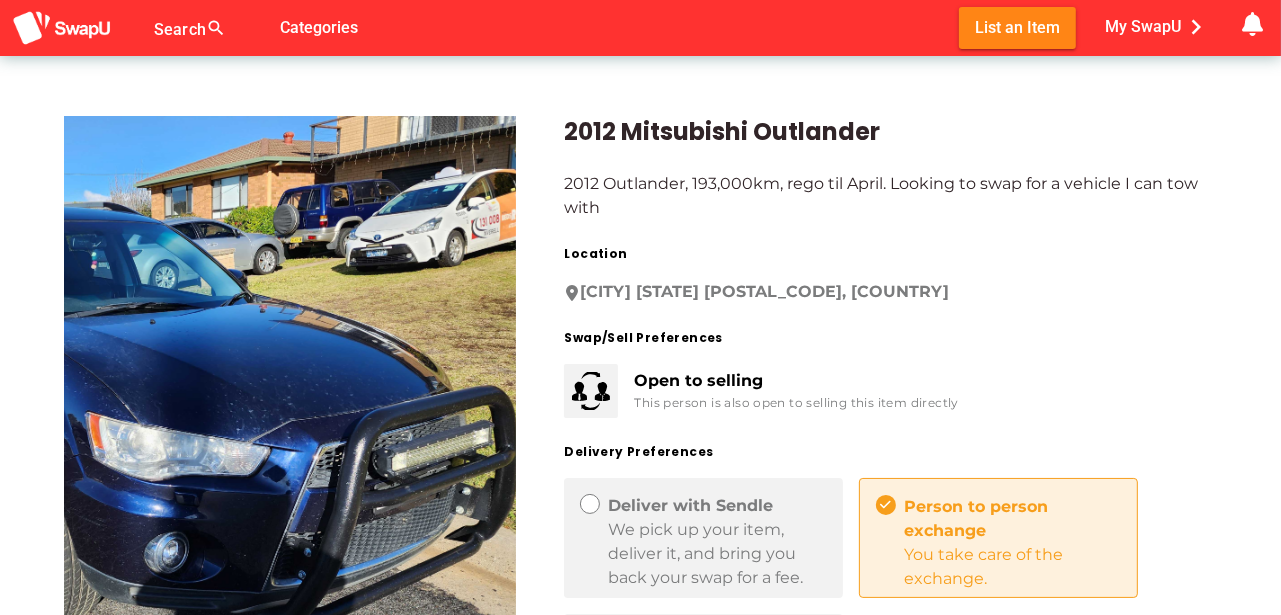 scroll, scrollTop: 0, scrollLeft: 0, axis: both 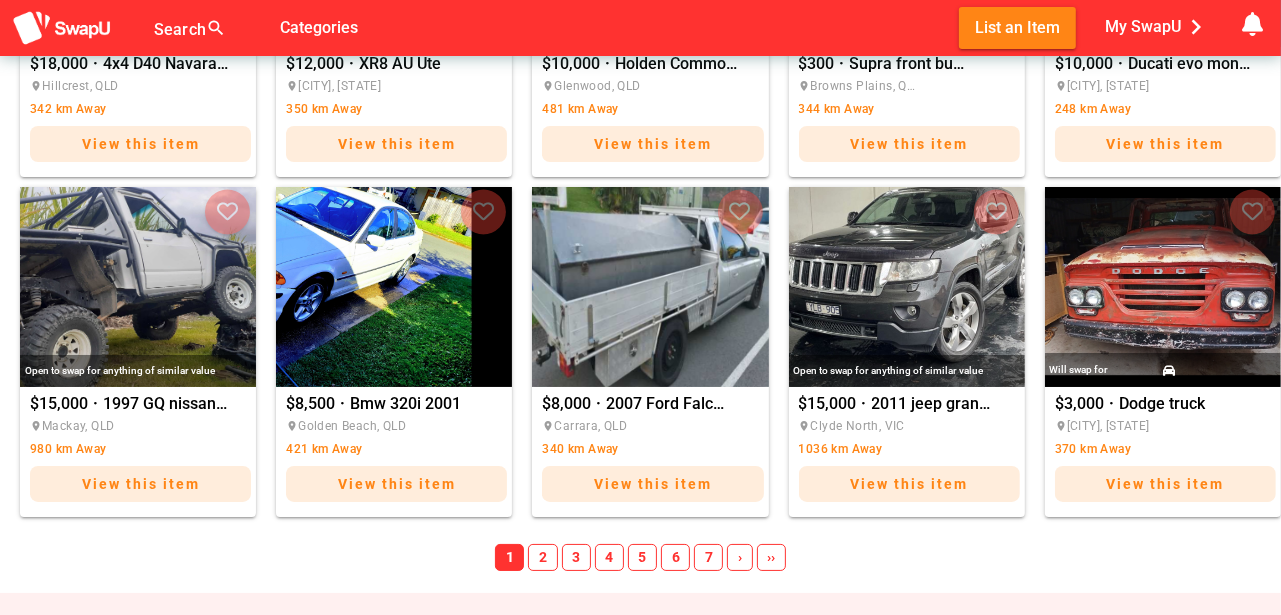 click on "3" at bounding box center [576, 558] 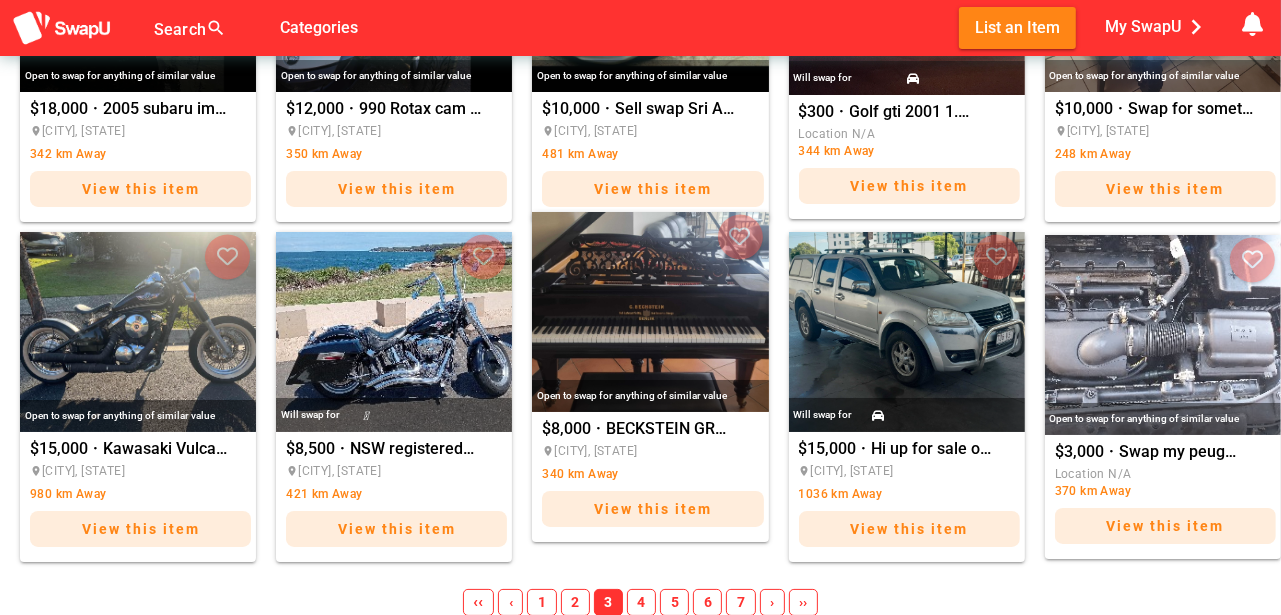 scroll, scrollTop: 1466, scrollLeft: 0, axis: vertical 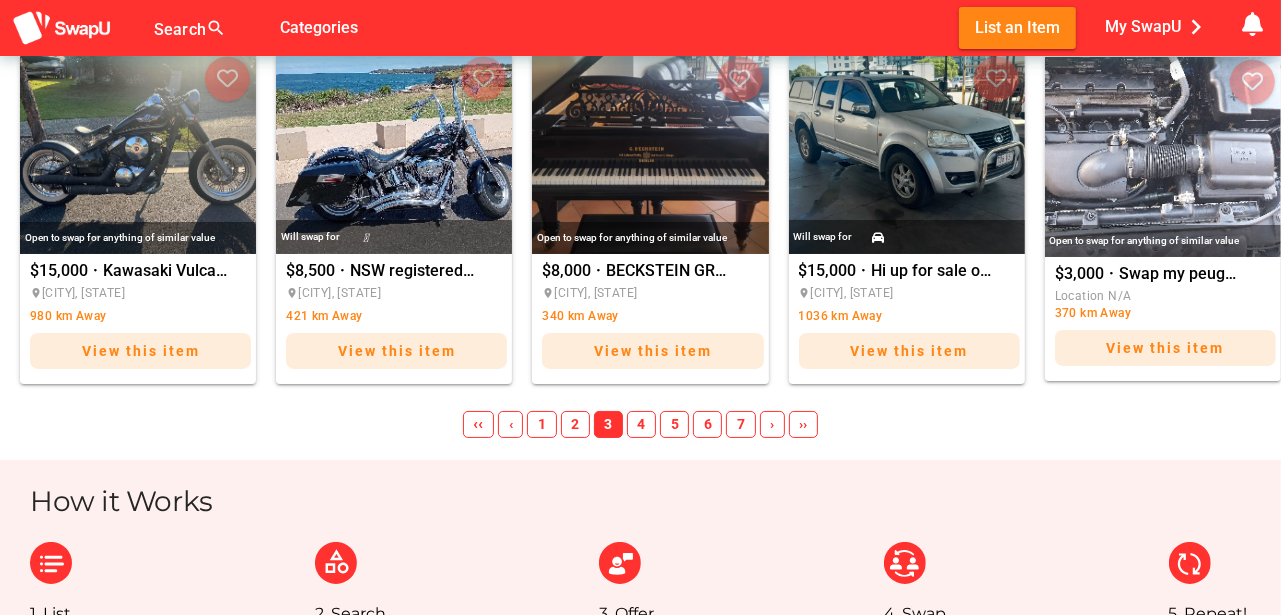click on "4" at bounding box center [641, 425] 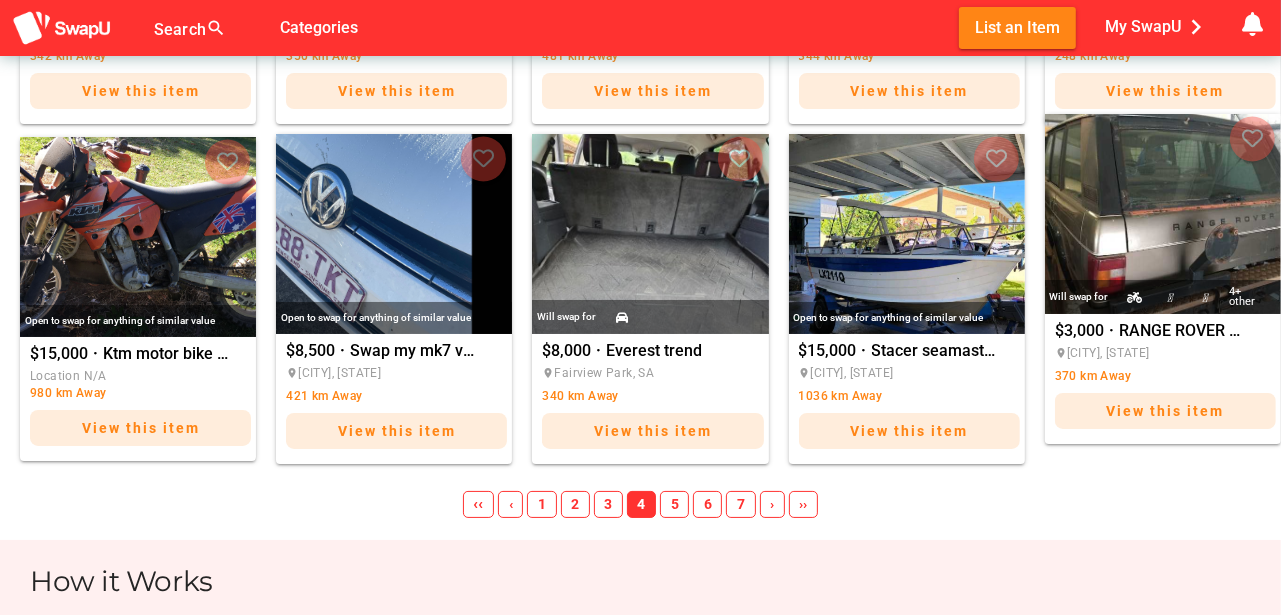 scroll, scrollTop: 1366, scrollLeft: 0, axis: vertical 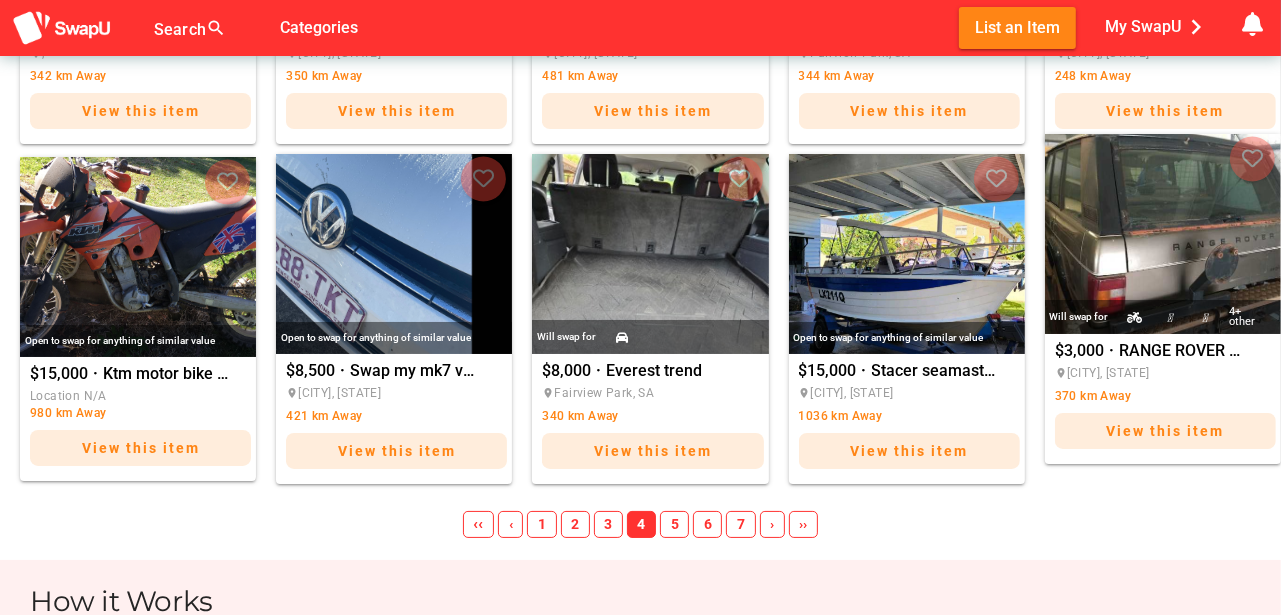 click at bounding box center (1163, 234) 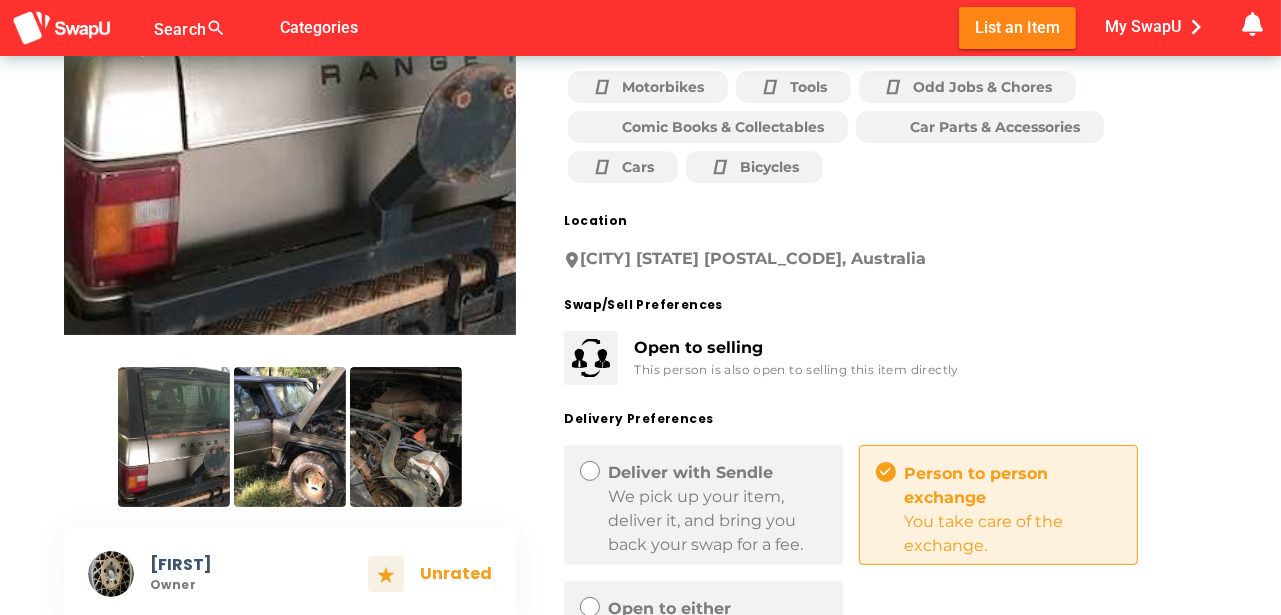 scroll, scrollTop: 400, scrollLeft: 0, axis: vertical 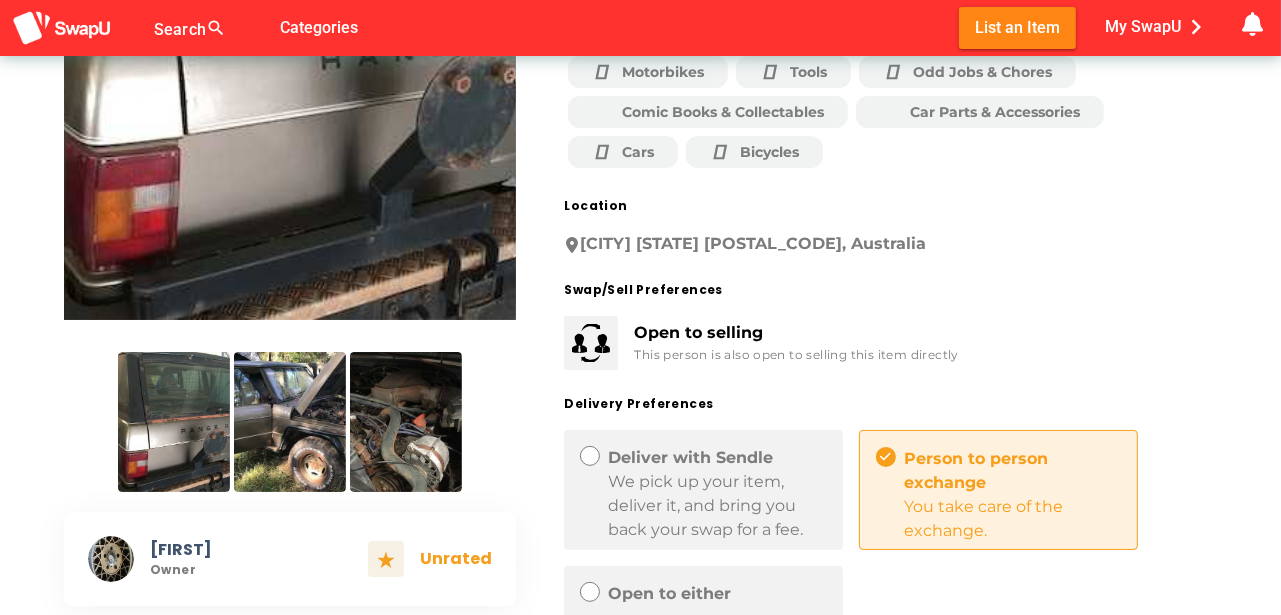 click at bounding box center [290, 422] 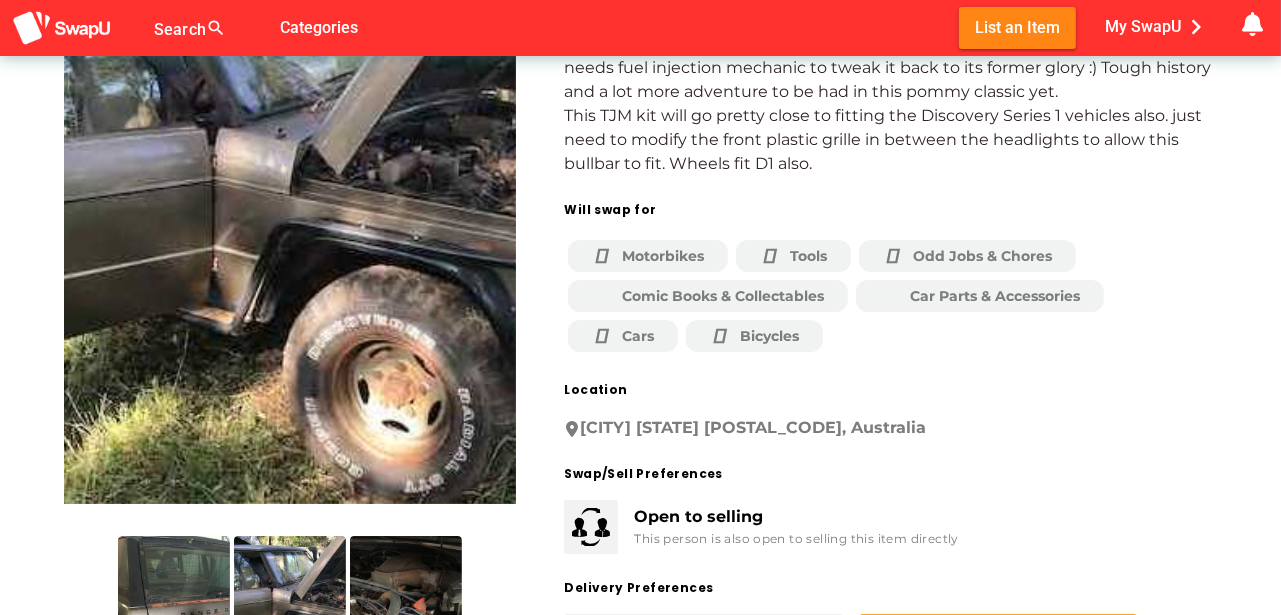 scroll, scrollTop: 200, scrollLeft: 0, axis: vertical 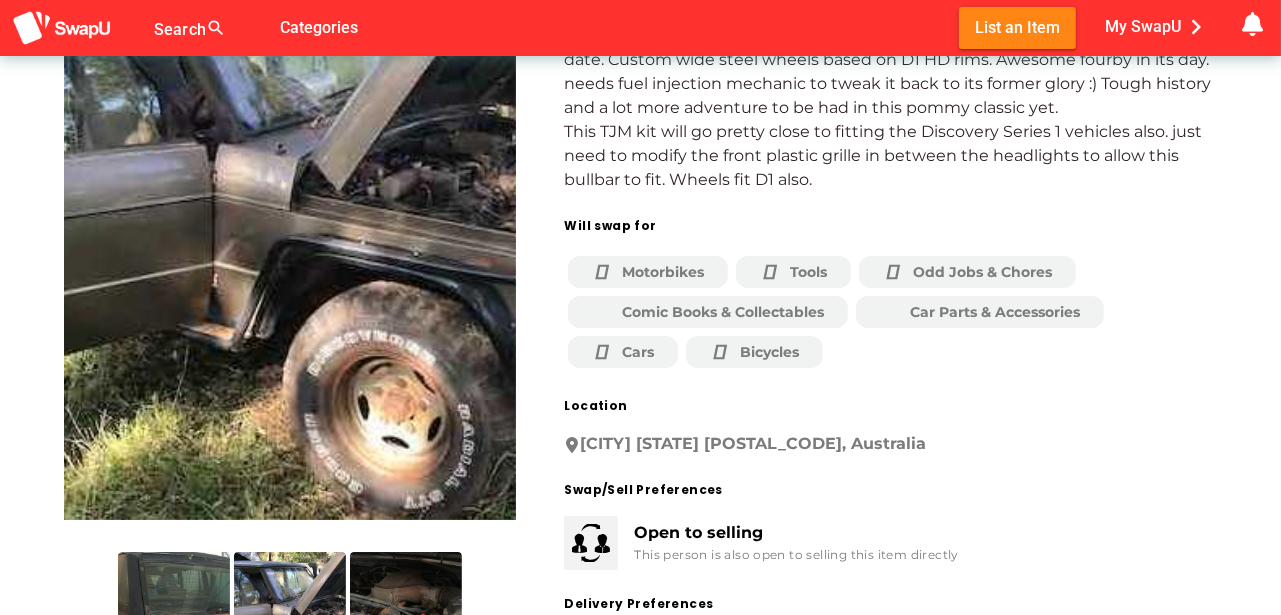 click at bounding box center [406, 622] 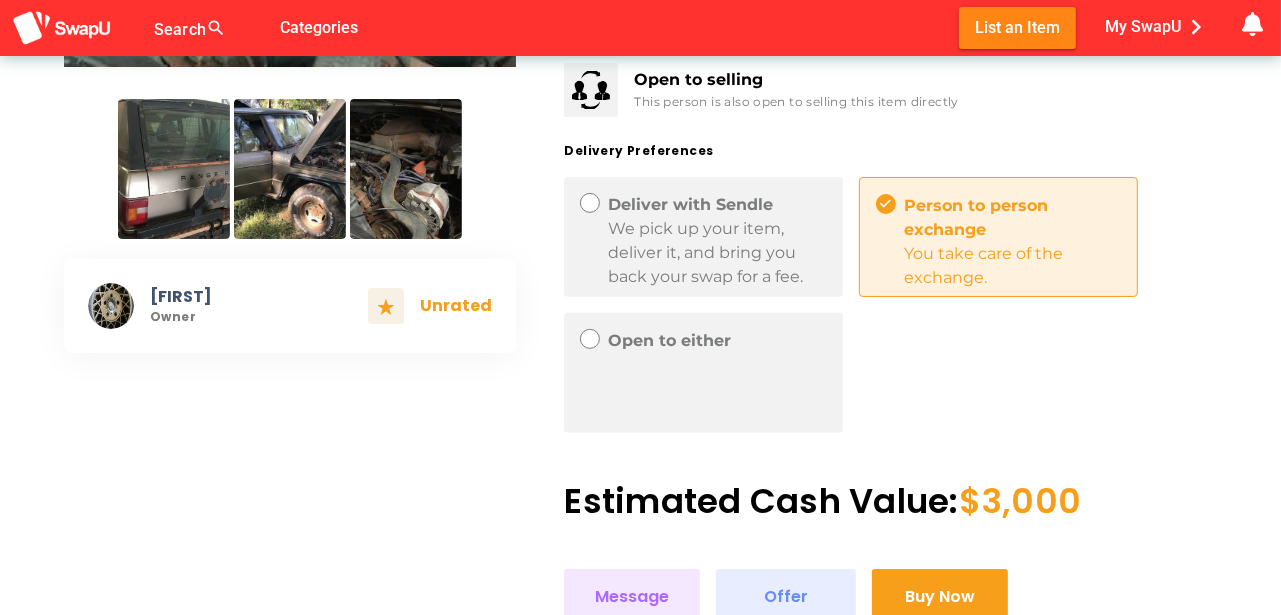 scroll, scrollTop: 700, scrollLeft: 0, axis: vertical 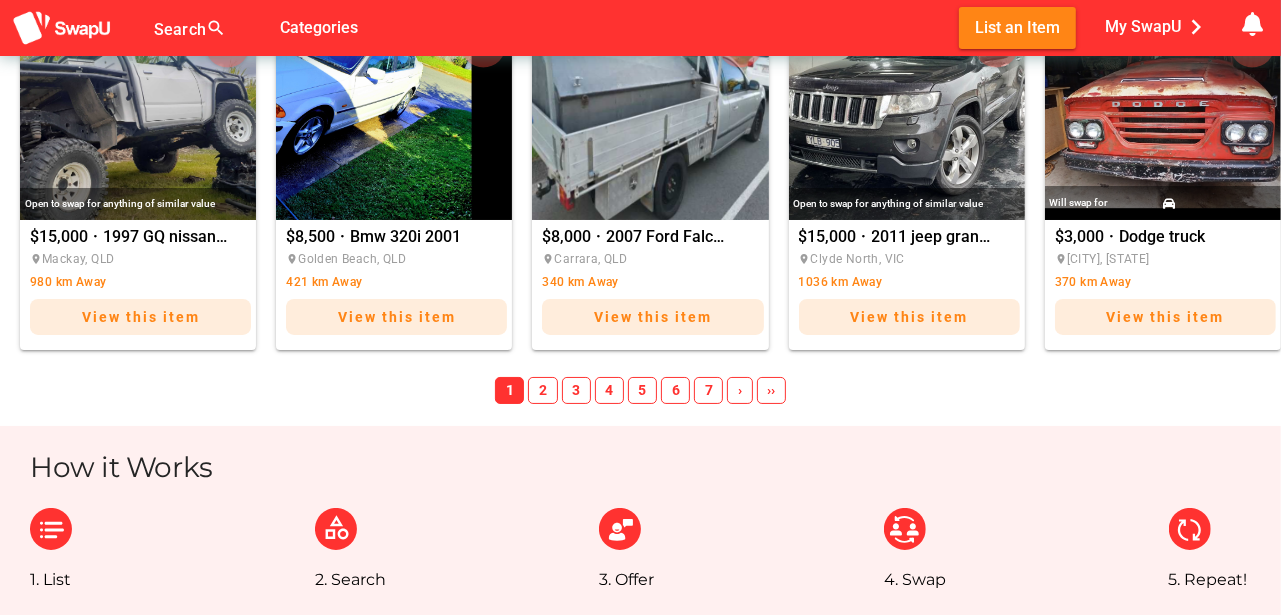 click on "5" at bounding box center [642, 391] 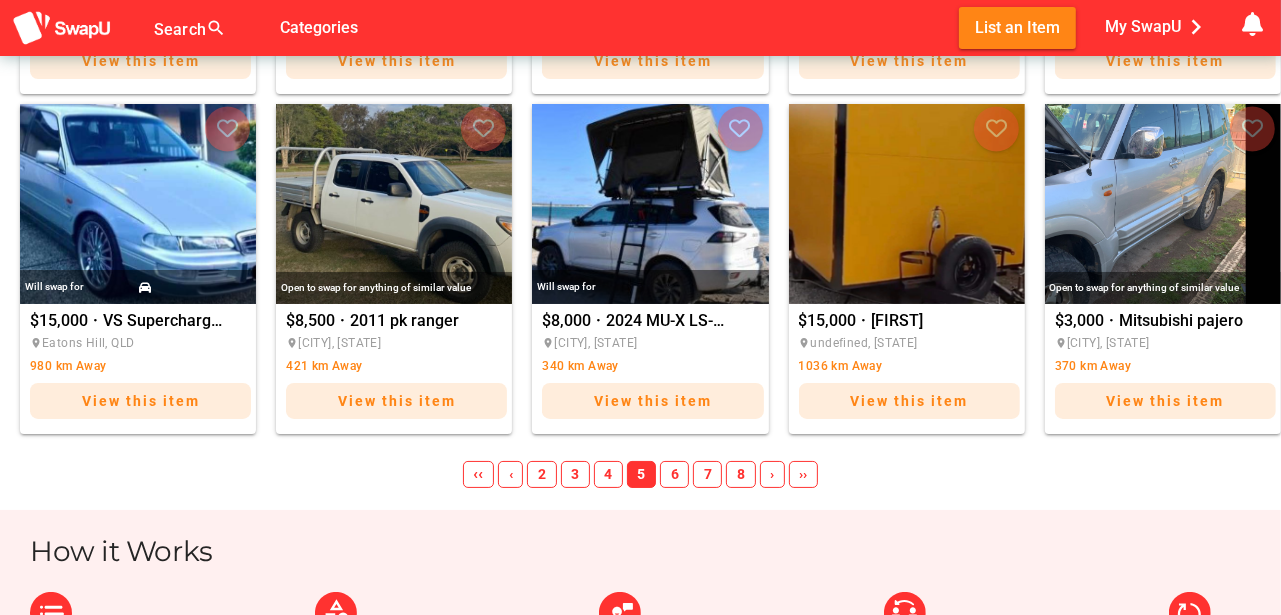 scroll, scrollTop: 1400, scrollLeft: 0, axis: vertical 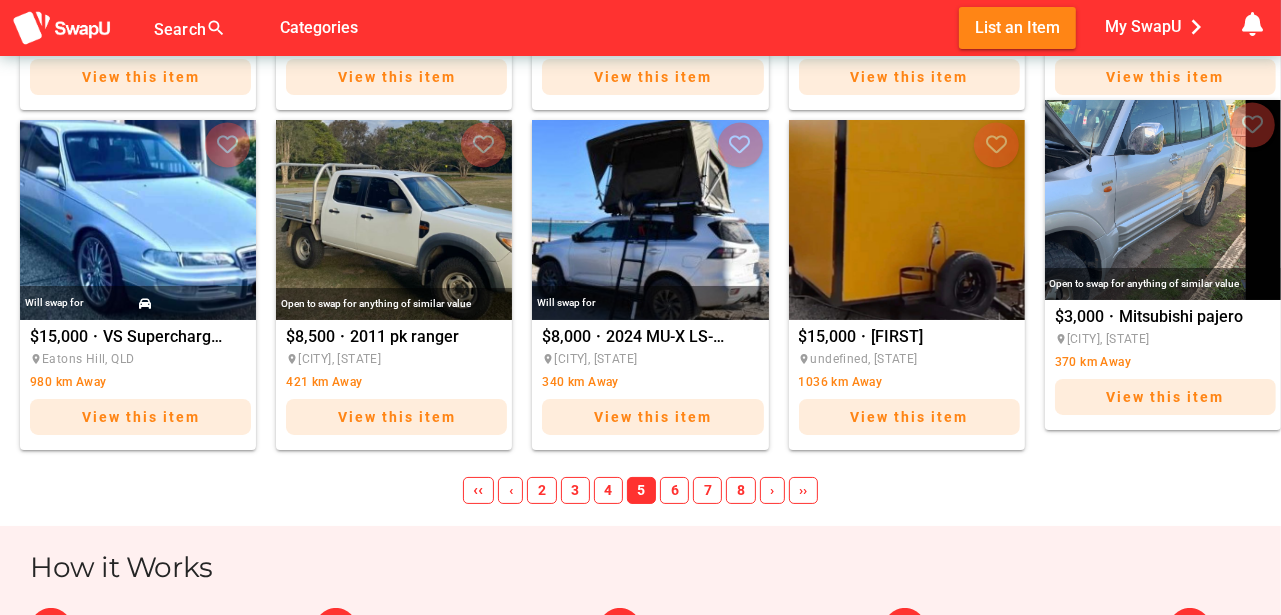 click at bounding box center (1163, 200) 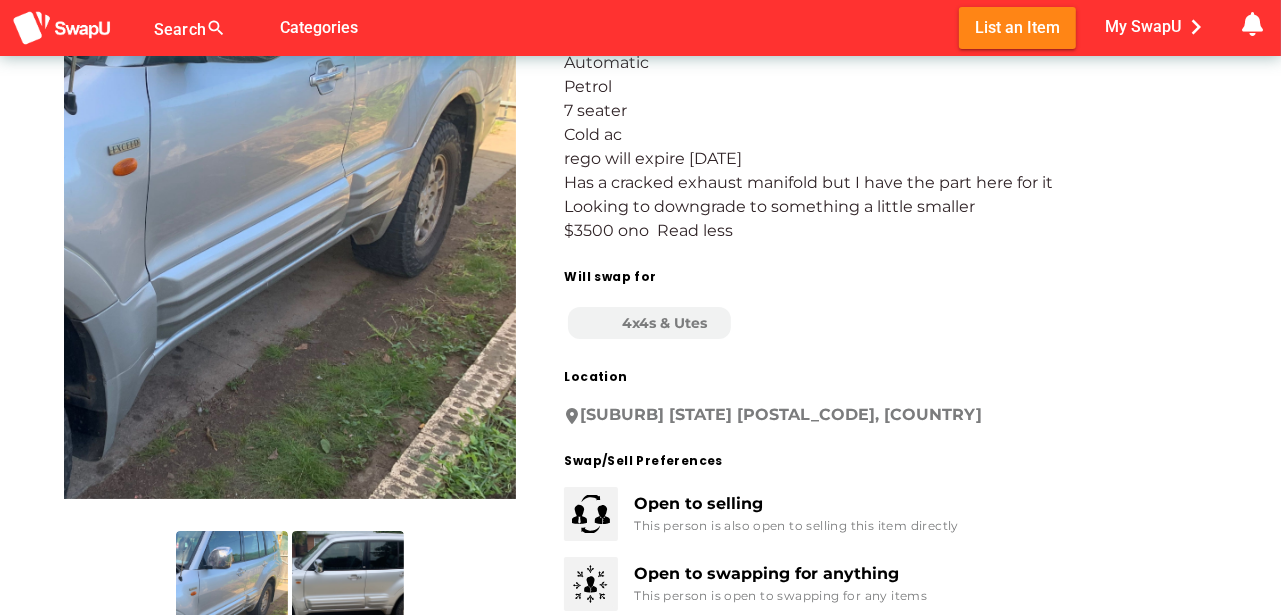 scroll, scrollTop: 266, scrollLeft: 0, axis: vertical 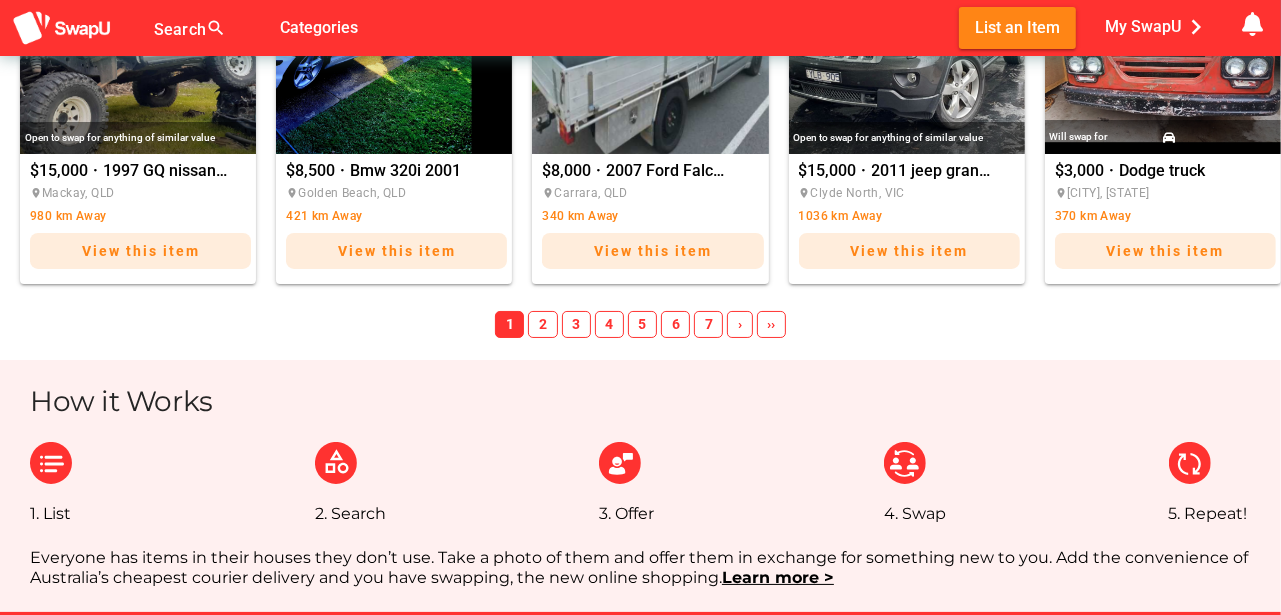 click on "6" at bounding box center (675, 325) 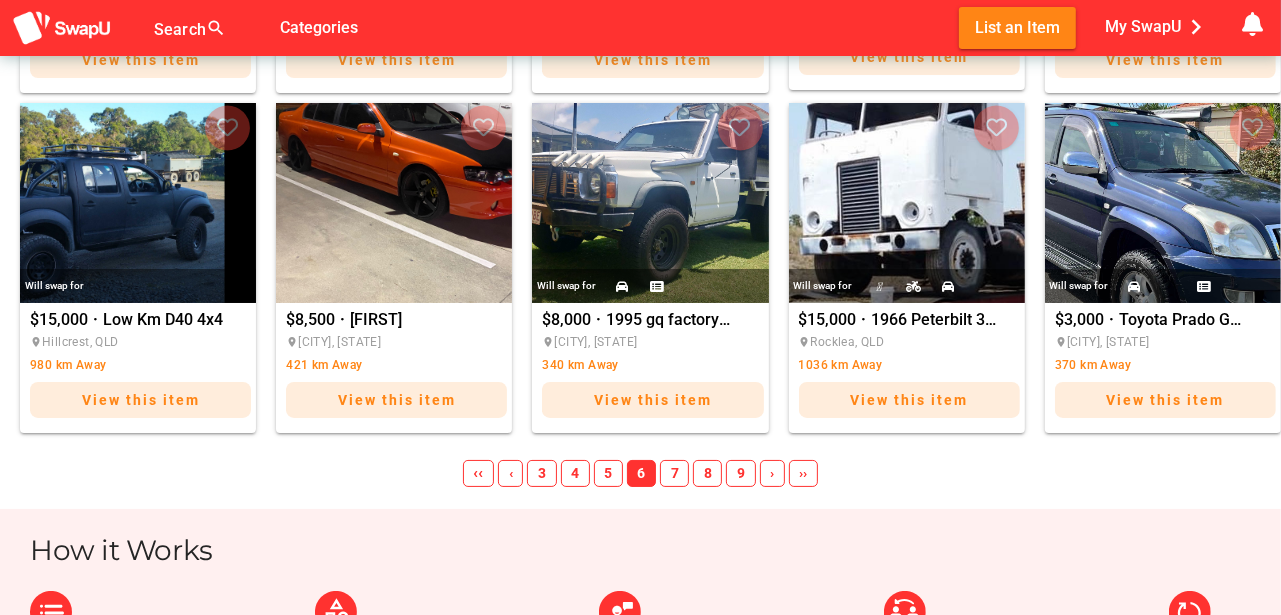 scroll, scrollTop: 1533, scrollLeft: 0, axis: vertical 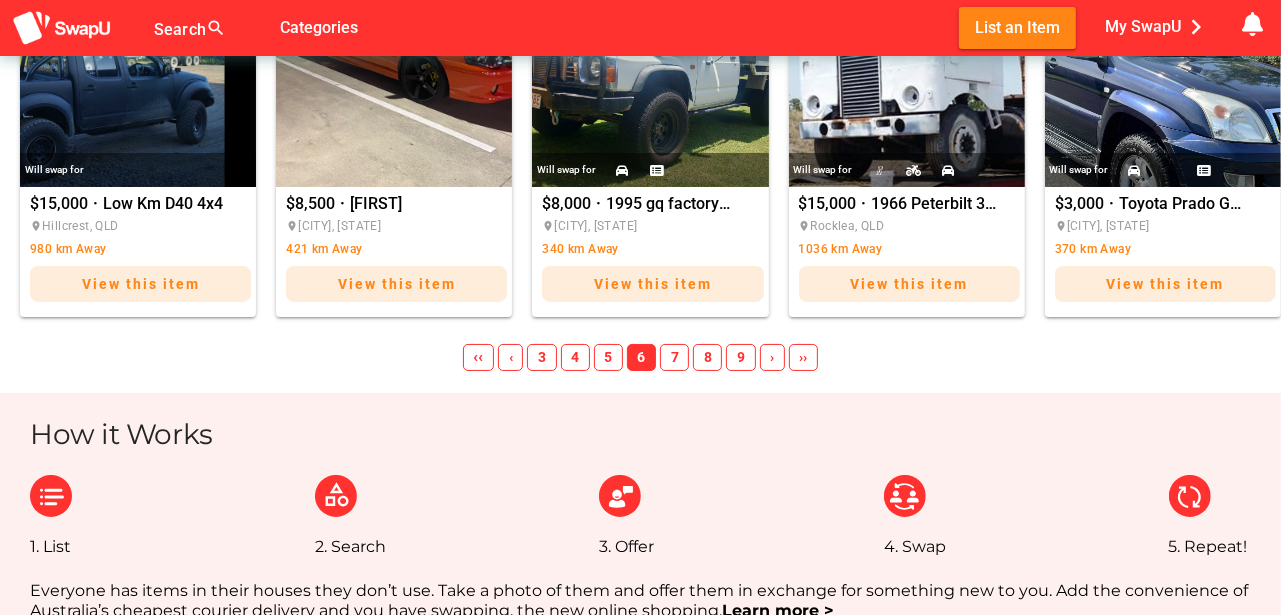 click on "7" at bounding box center (674, 358) 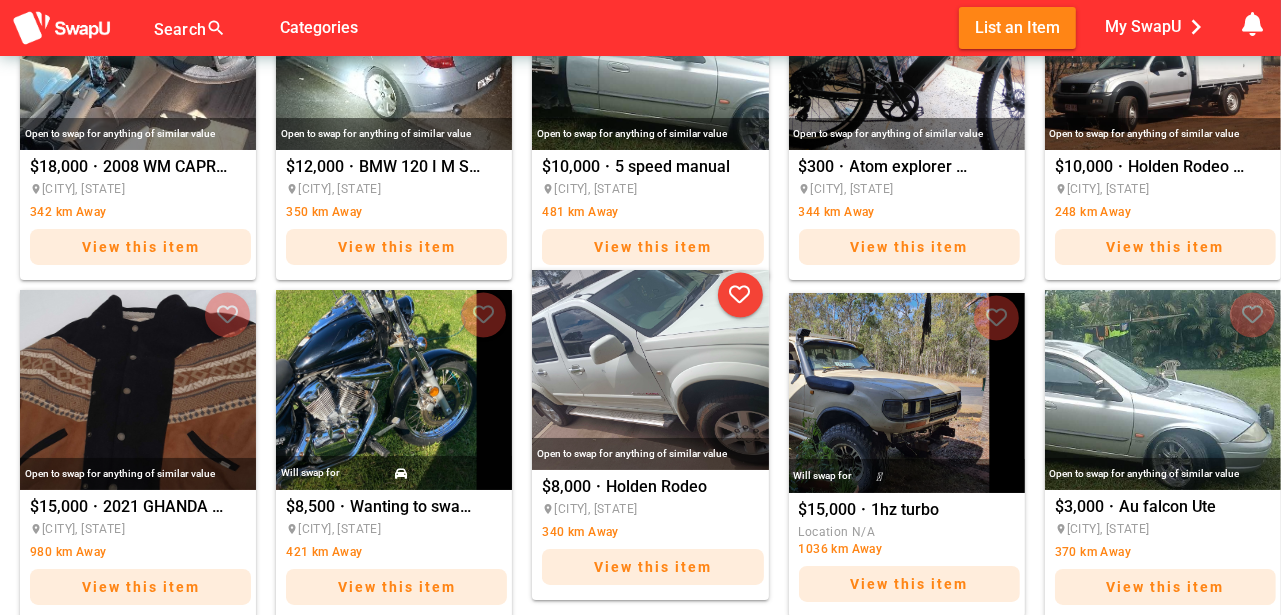 scroll, scrollTop: 1233, scrollLeft: 0, axis: vertical 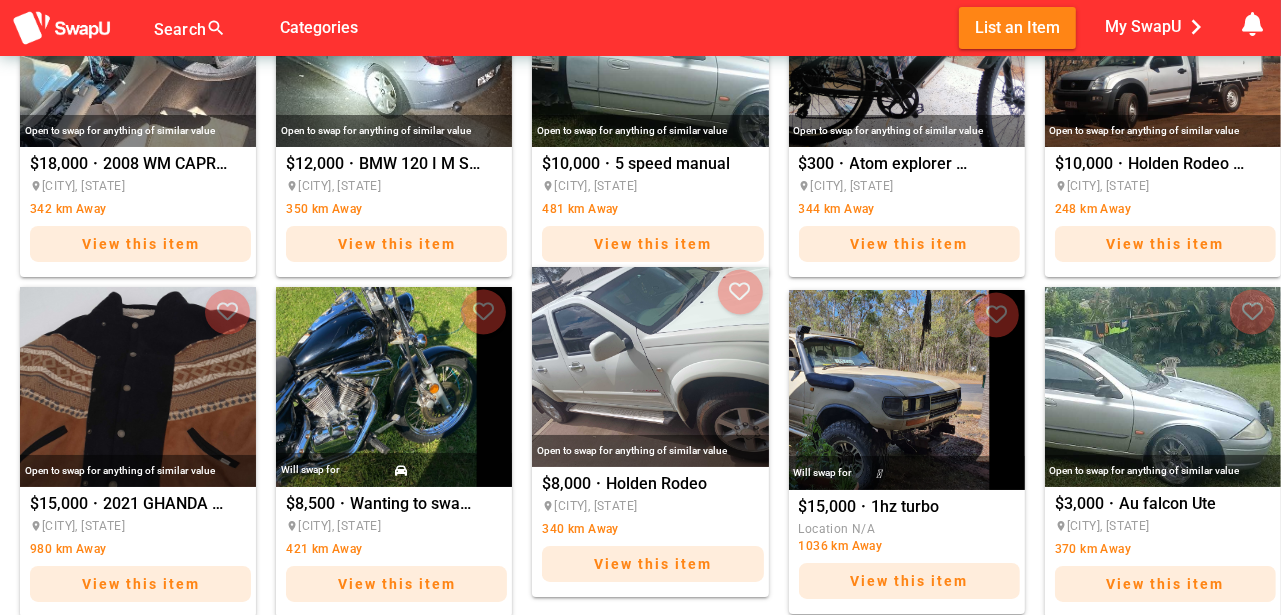 click at bounding box center [650, 367] 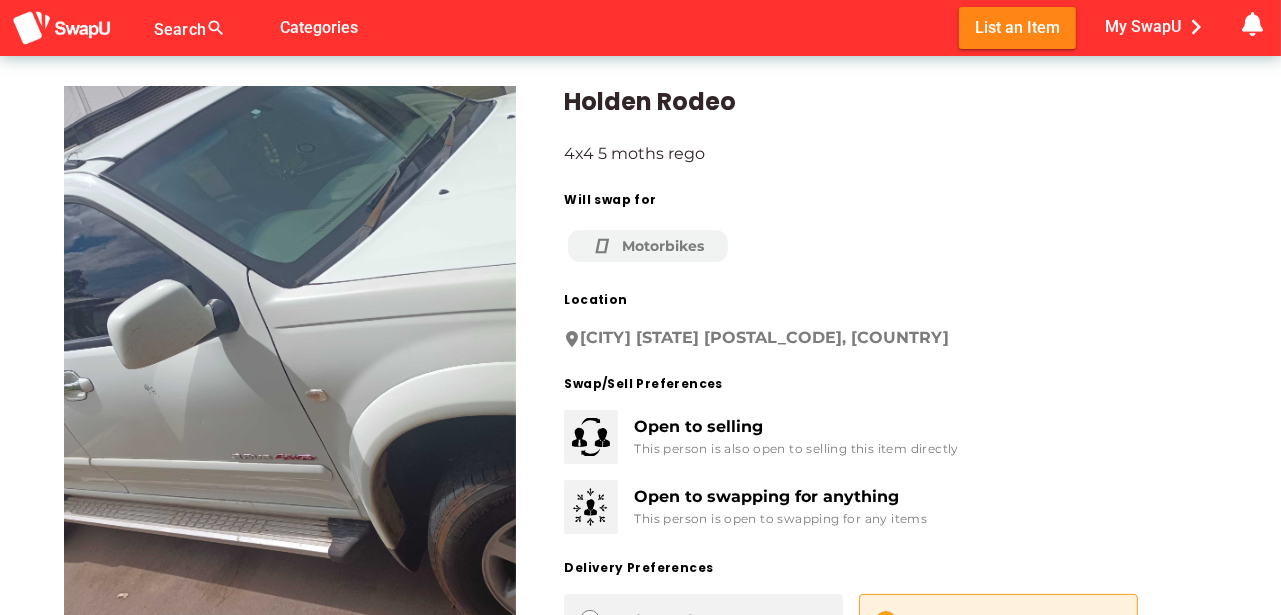scroll, scrollTop: 33, scrollLeft: 0, axis: vertical 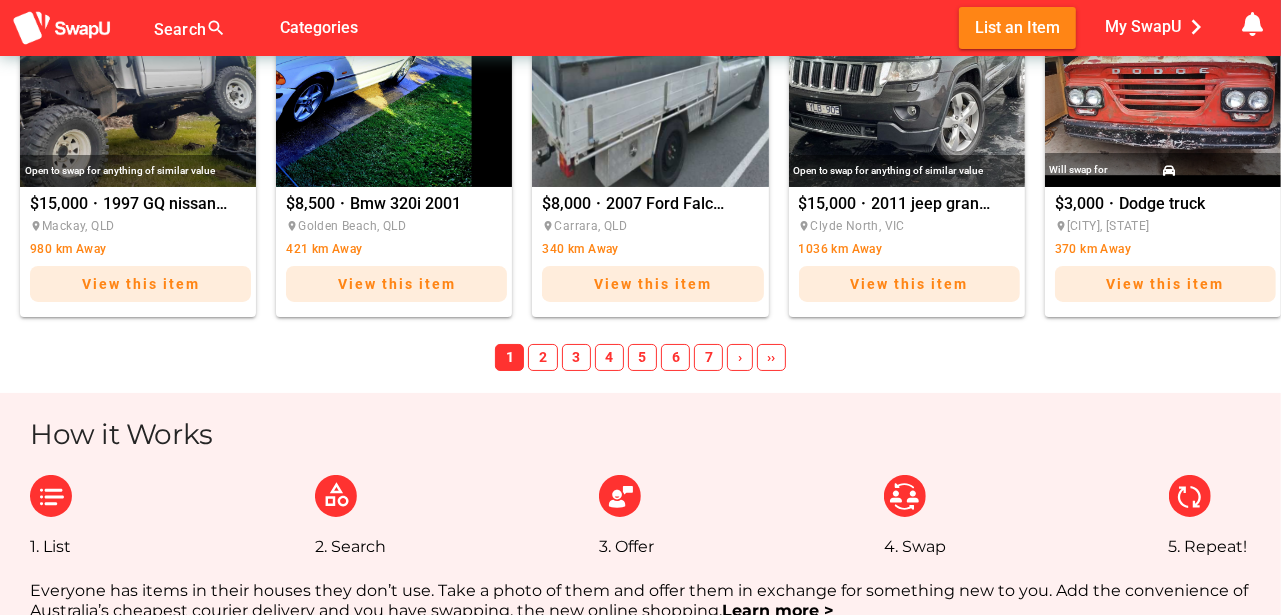 click on "6" at bounding box center [675, 358] 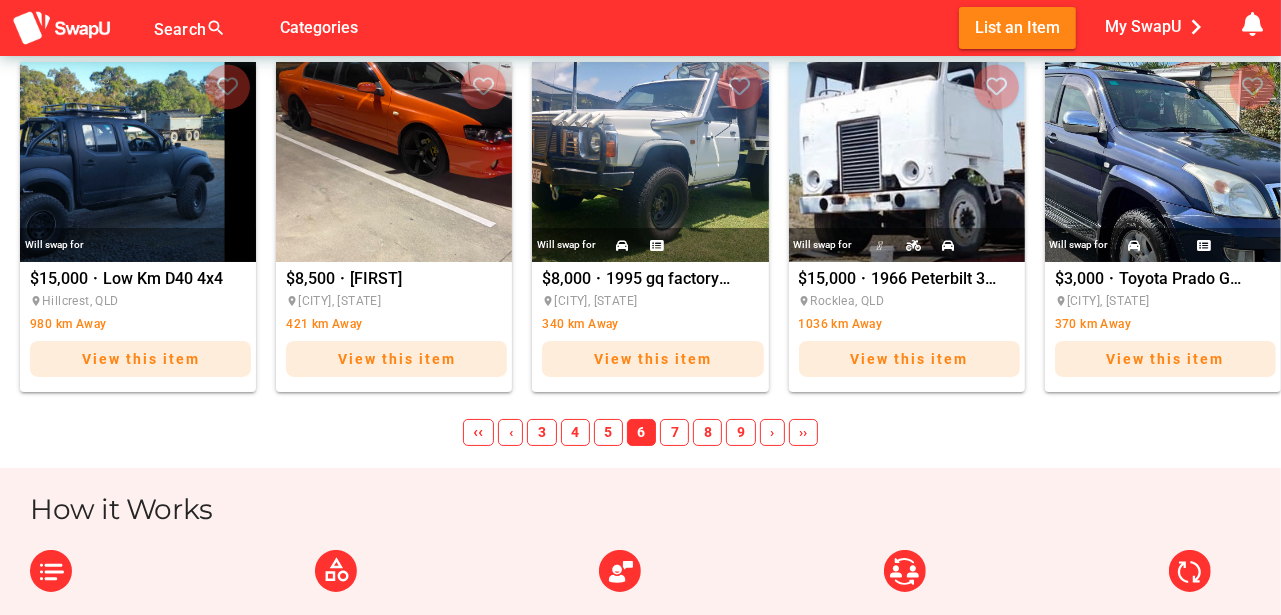 scroll, scrollTop: 1533, scrollLeft: 0, axis: vertical 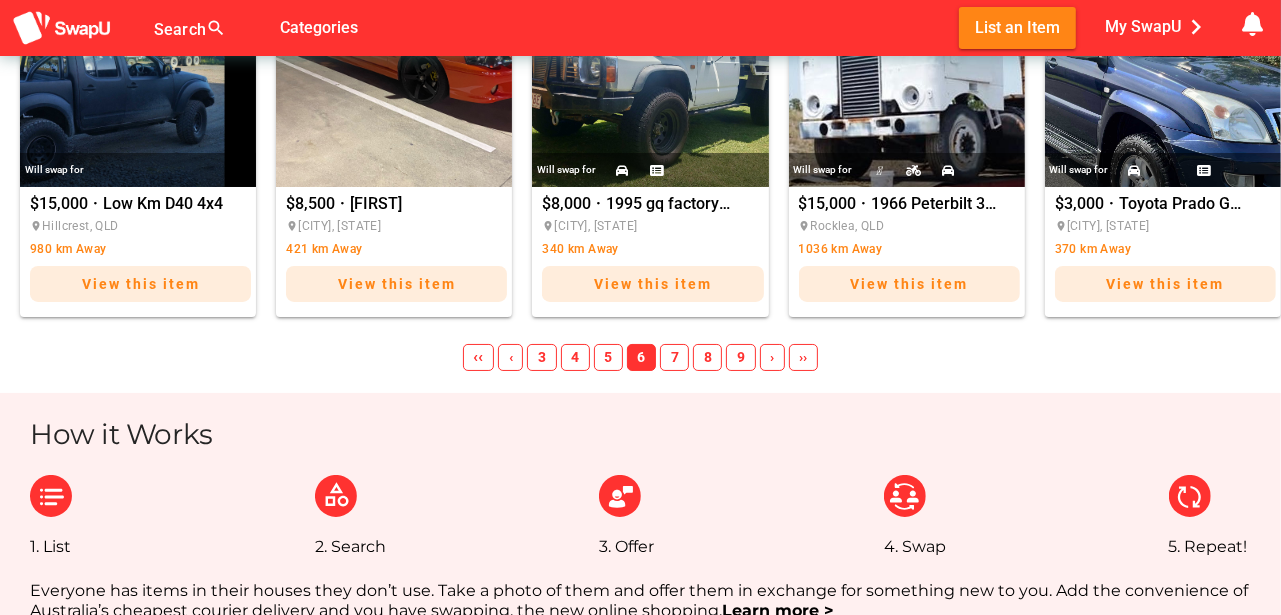 click on "7" at bounding box center (674, 358) 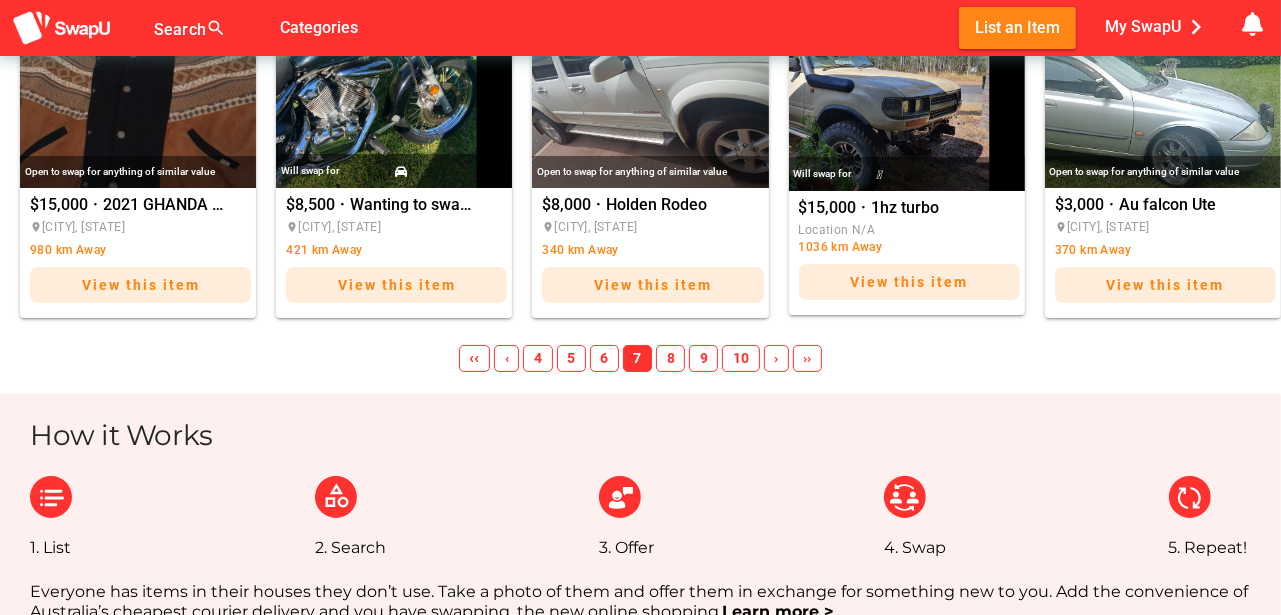 scroll, scrollTop: 1533, scrollLeft: 0, axis: vertical 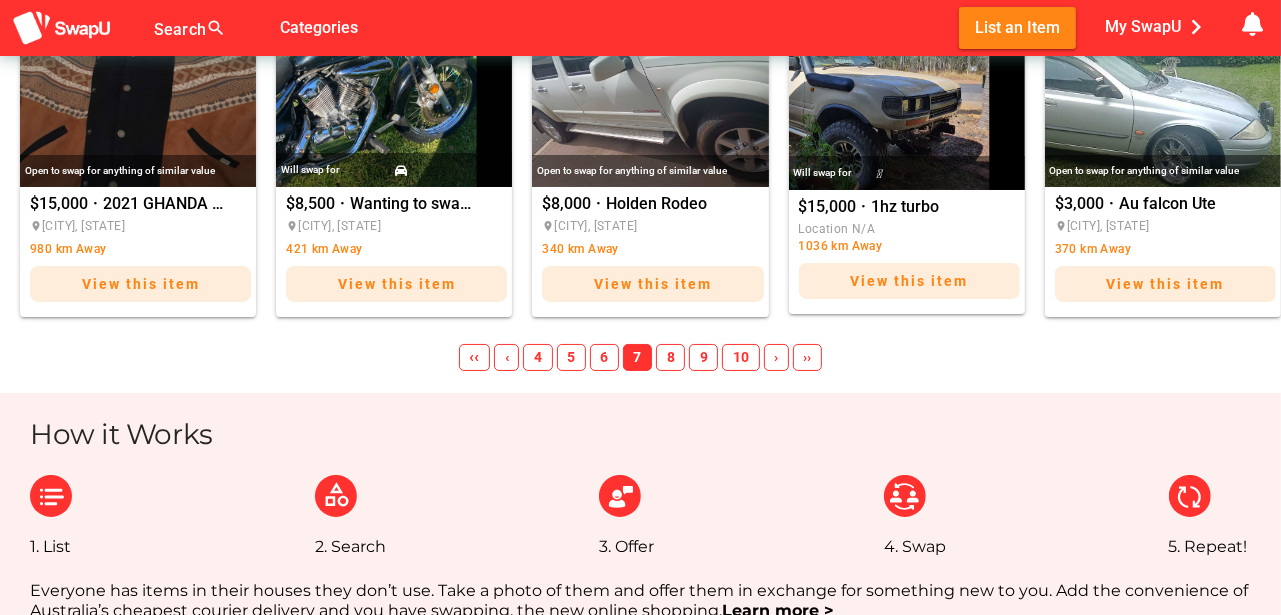 click on "8" at bounding box center [670, 358] 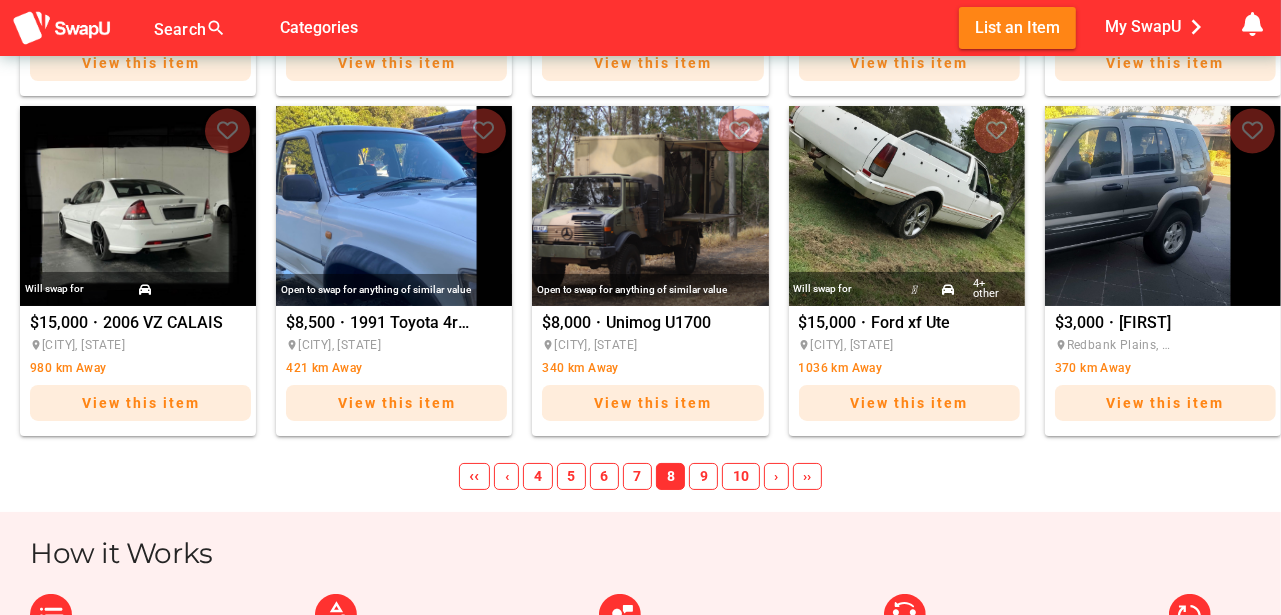 scroll, scrollTop: 1400, scrollLeft: 0, axis: vertical 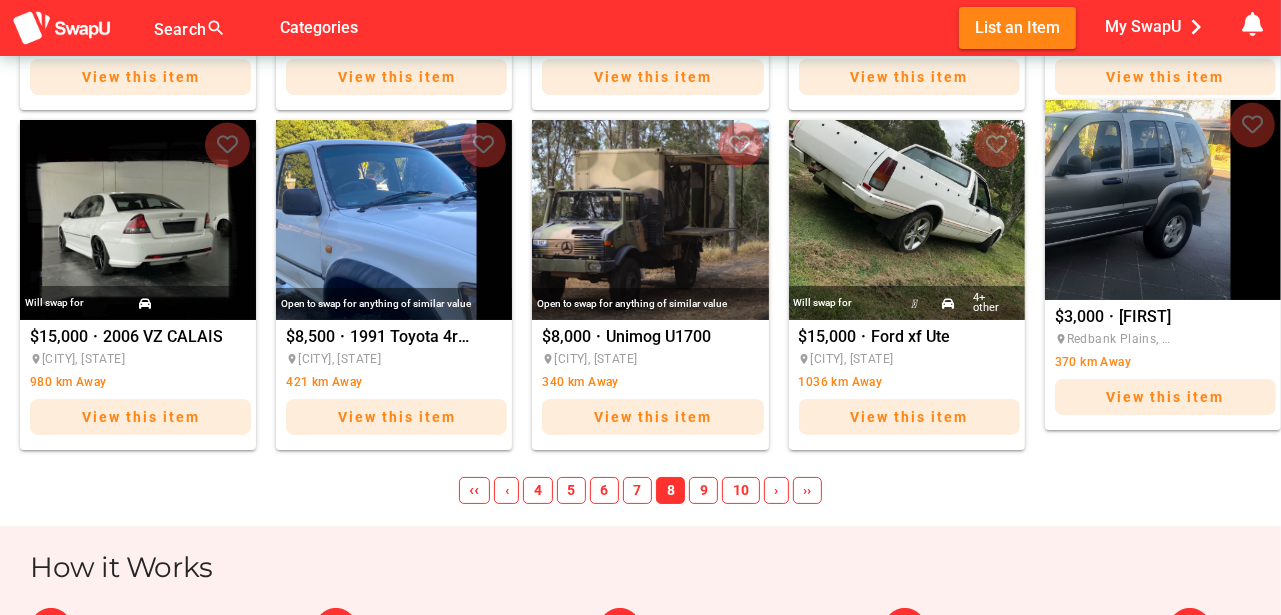 click at bounding box center (1163, 200) 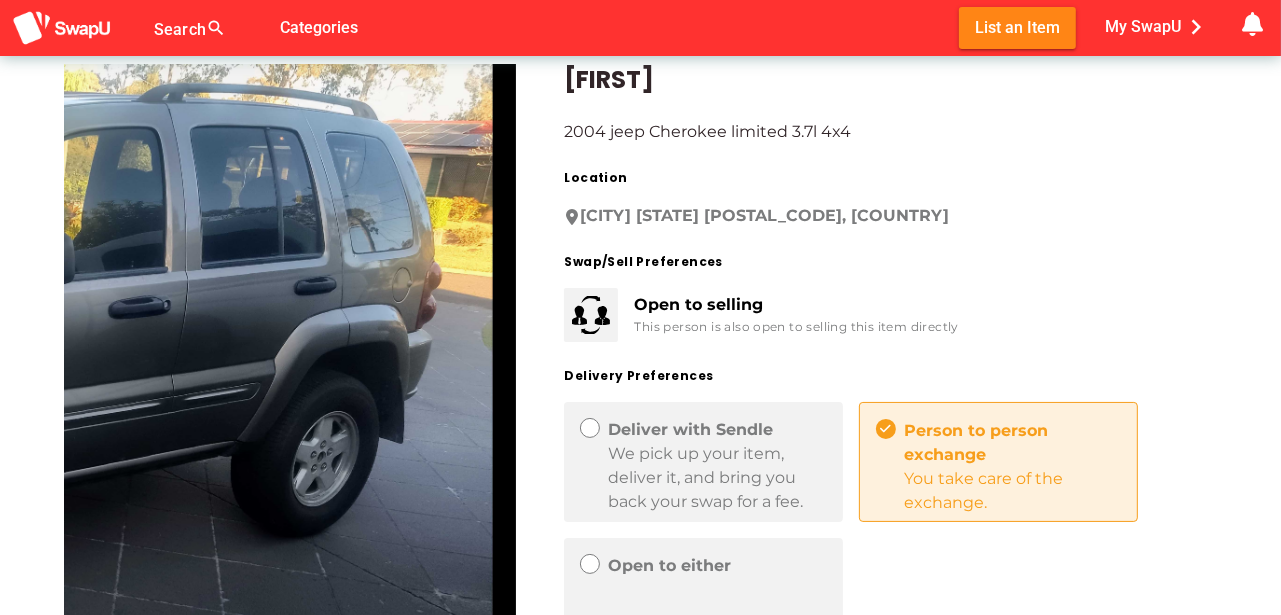 scroll, scrollTop: 0, scrollLeft: 0, axis: both 